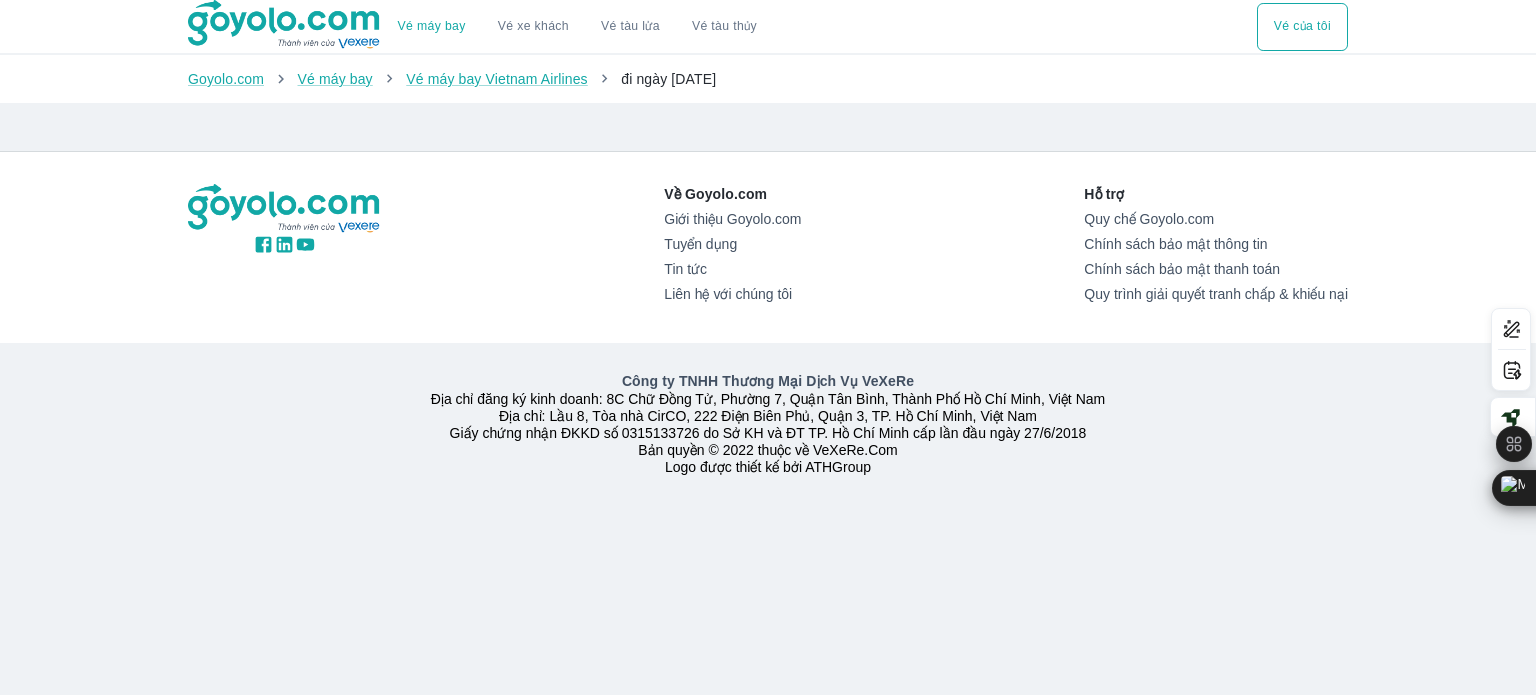 scroll, scrollTop: 0, scrollLeft: 0, axis: both 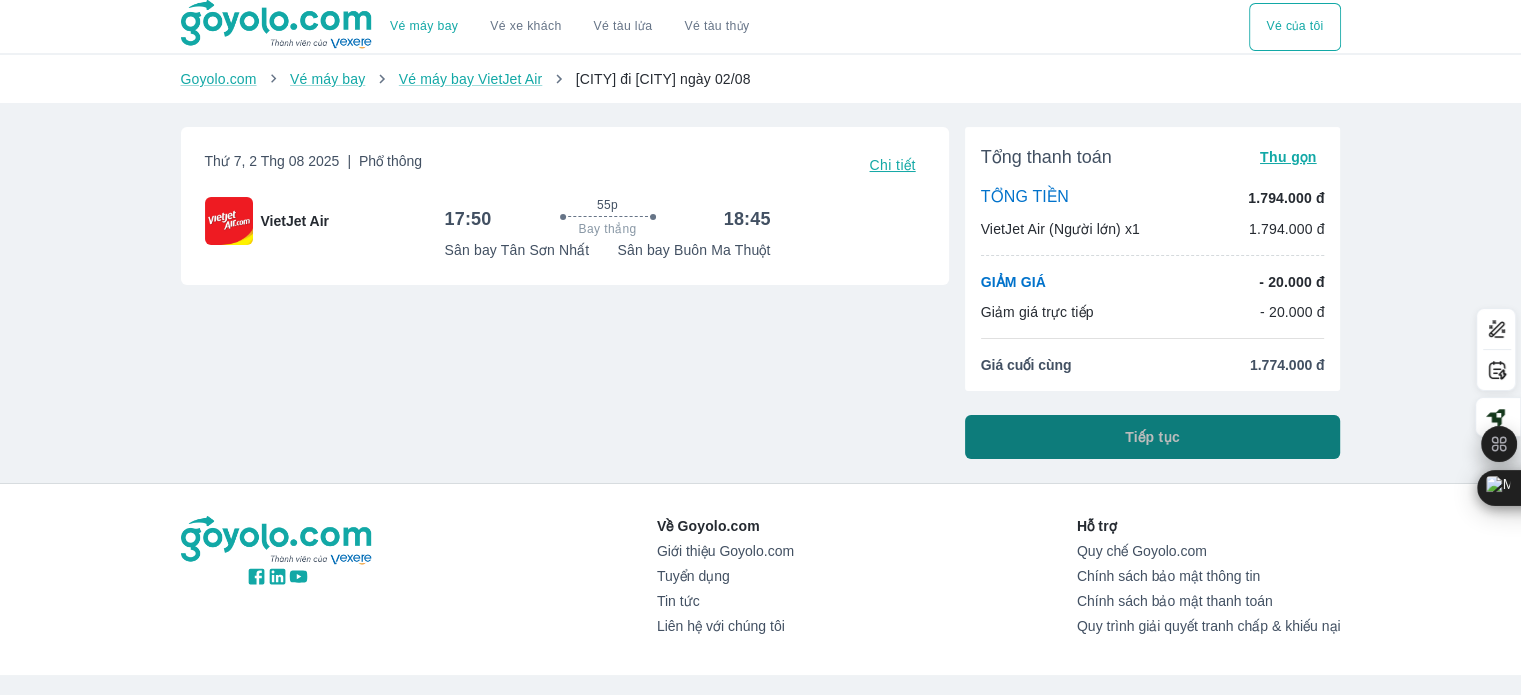click on "Tiếp tục" at bounding box center (1152, 437) 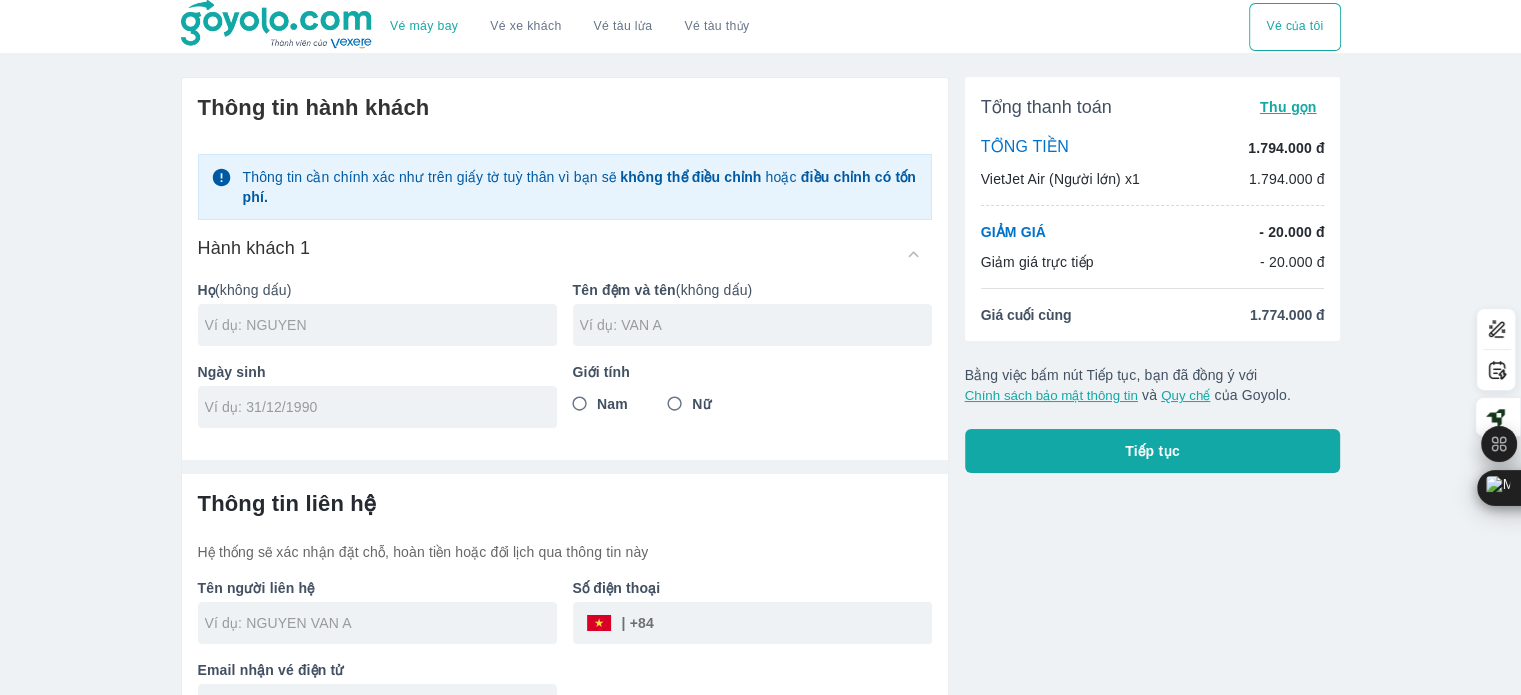 click at bounding box center (381, 325) 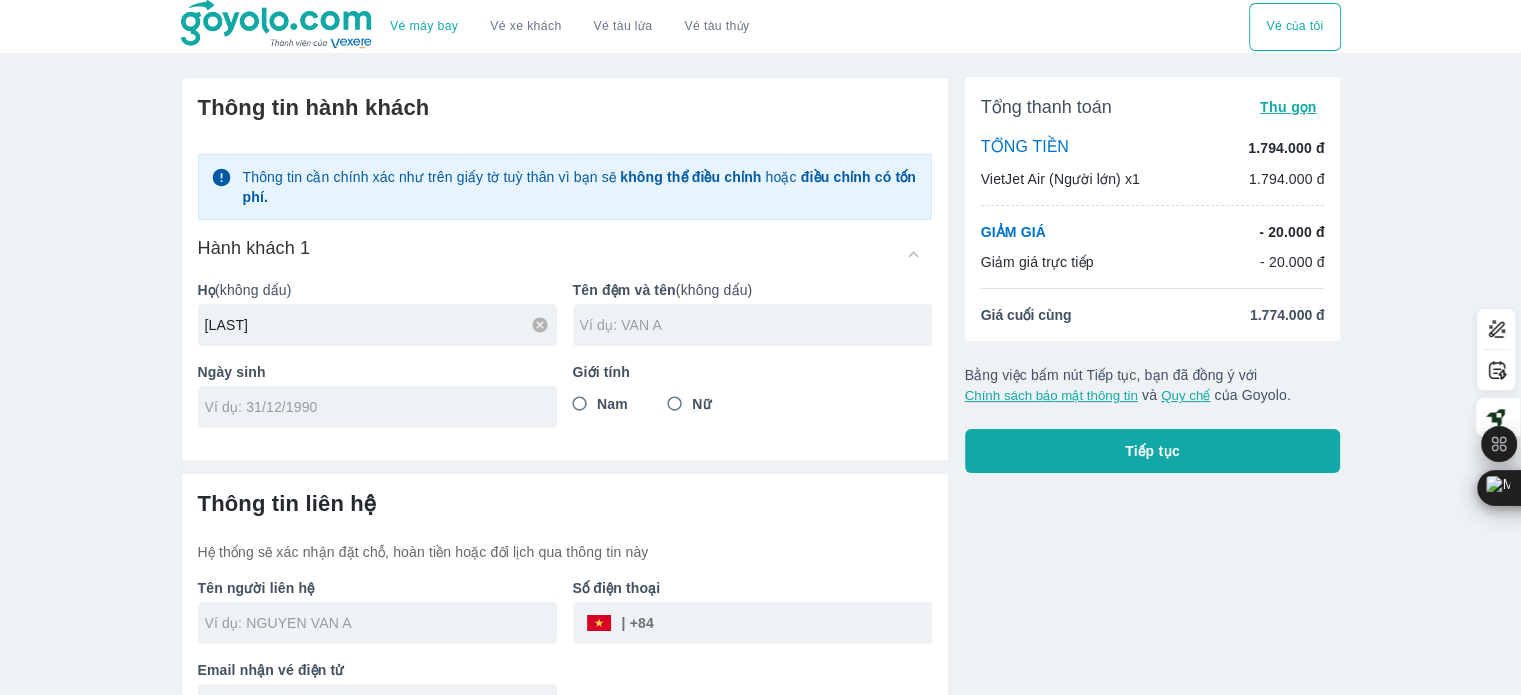type on "[LAST]" 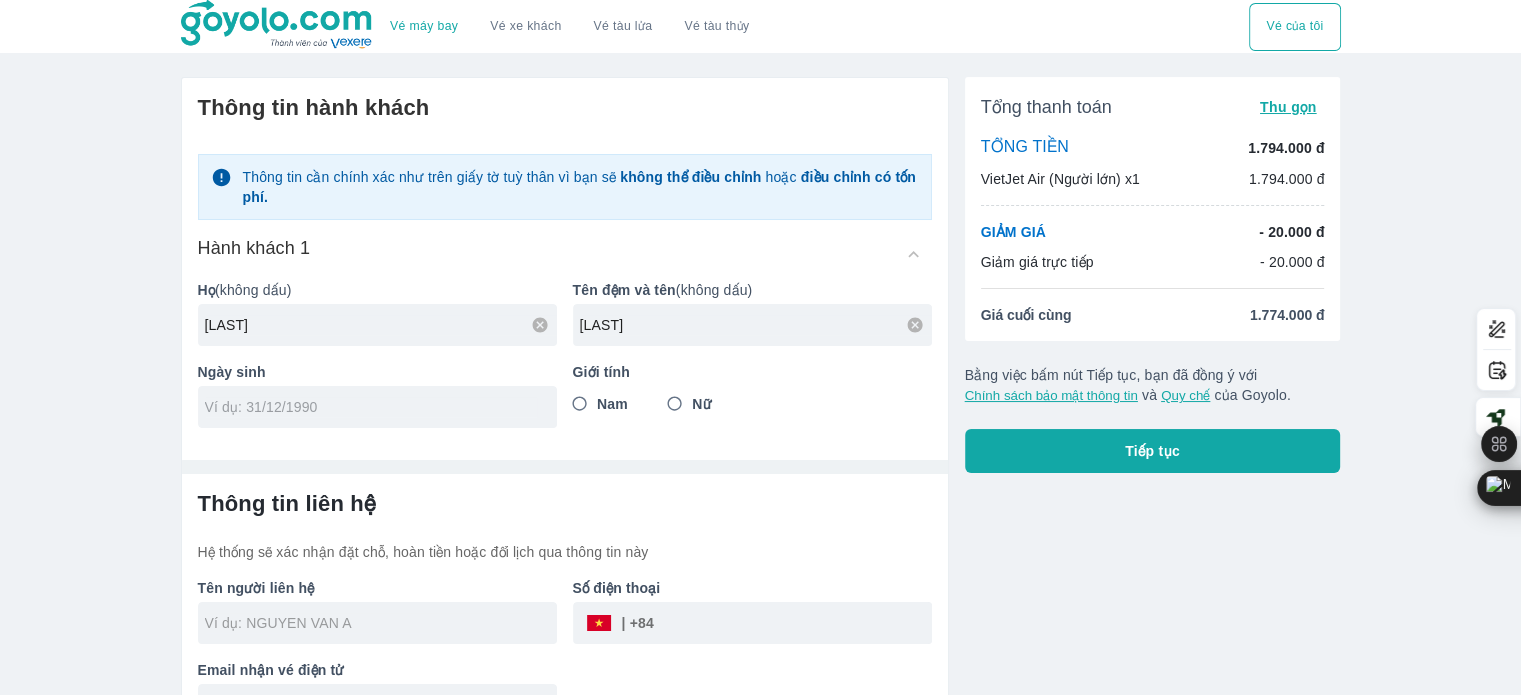 type on "[LAST]" 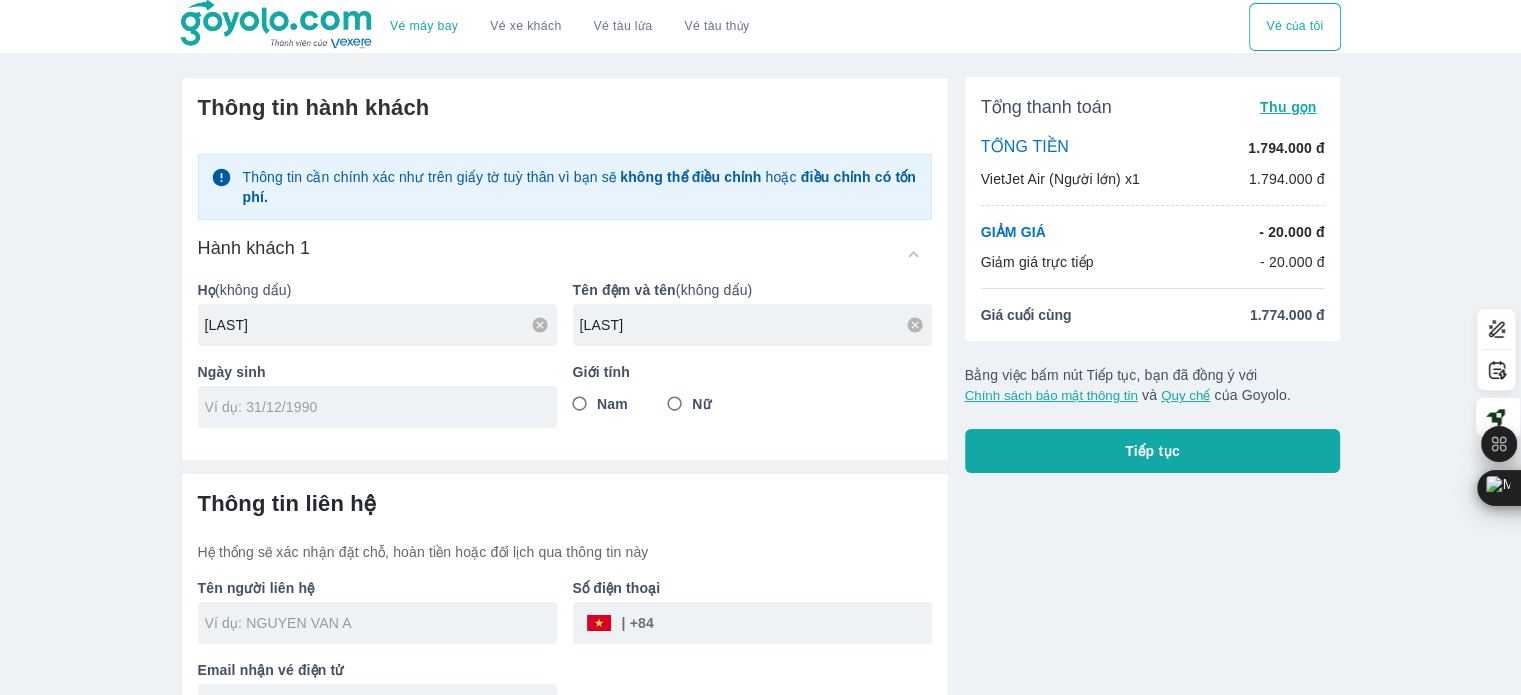type 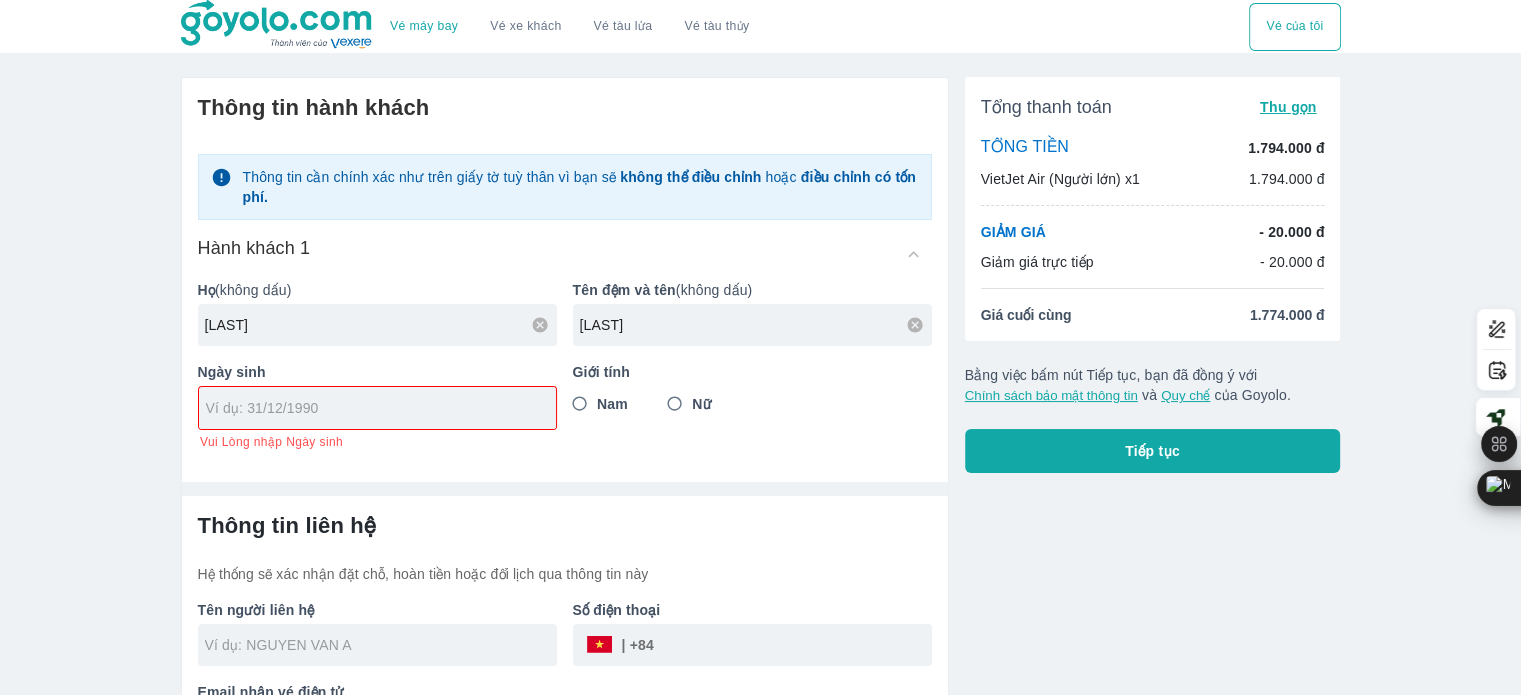 click on "[LAST]" at bounding box center (752, 325) 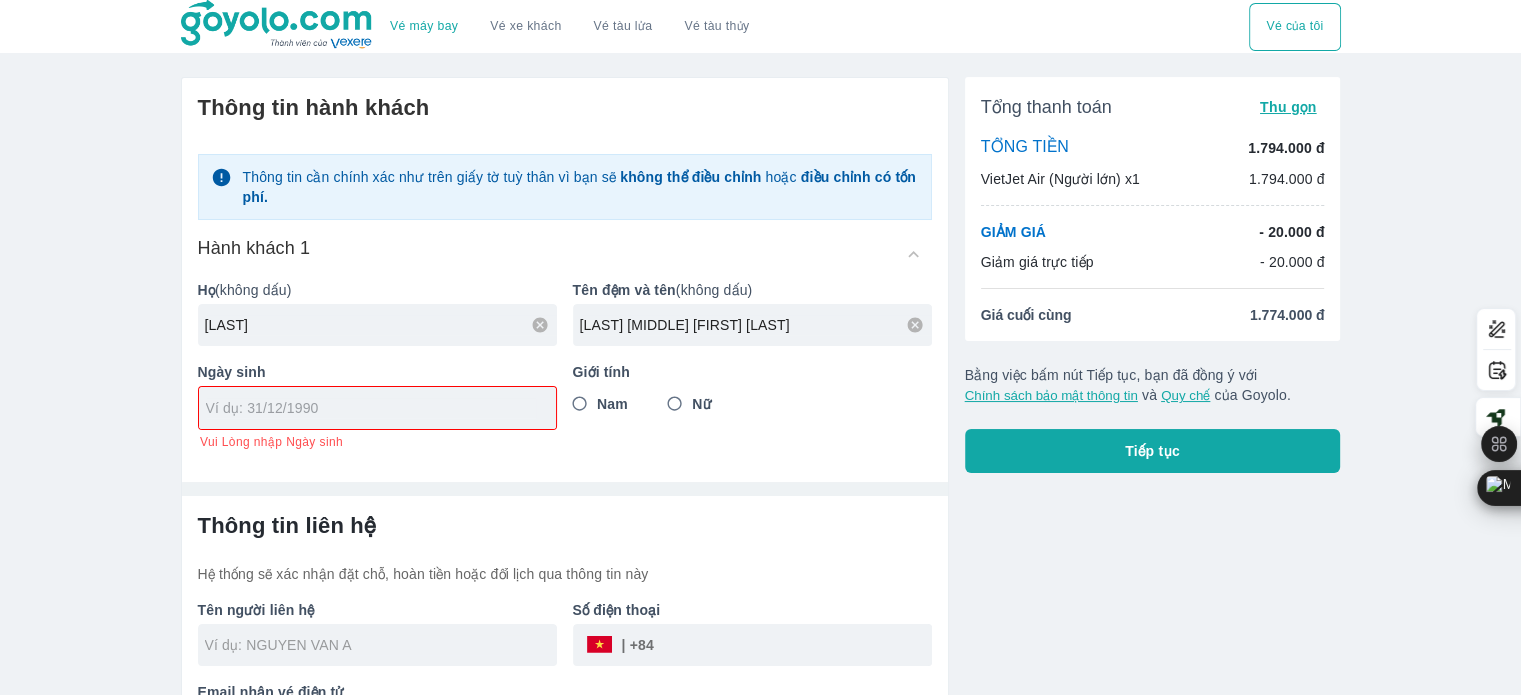 type on "[LAST] [MIDDLE] [FIRST] [LAST]" 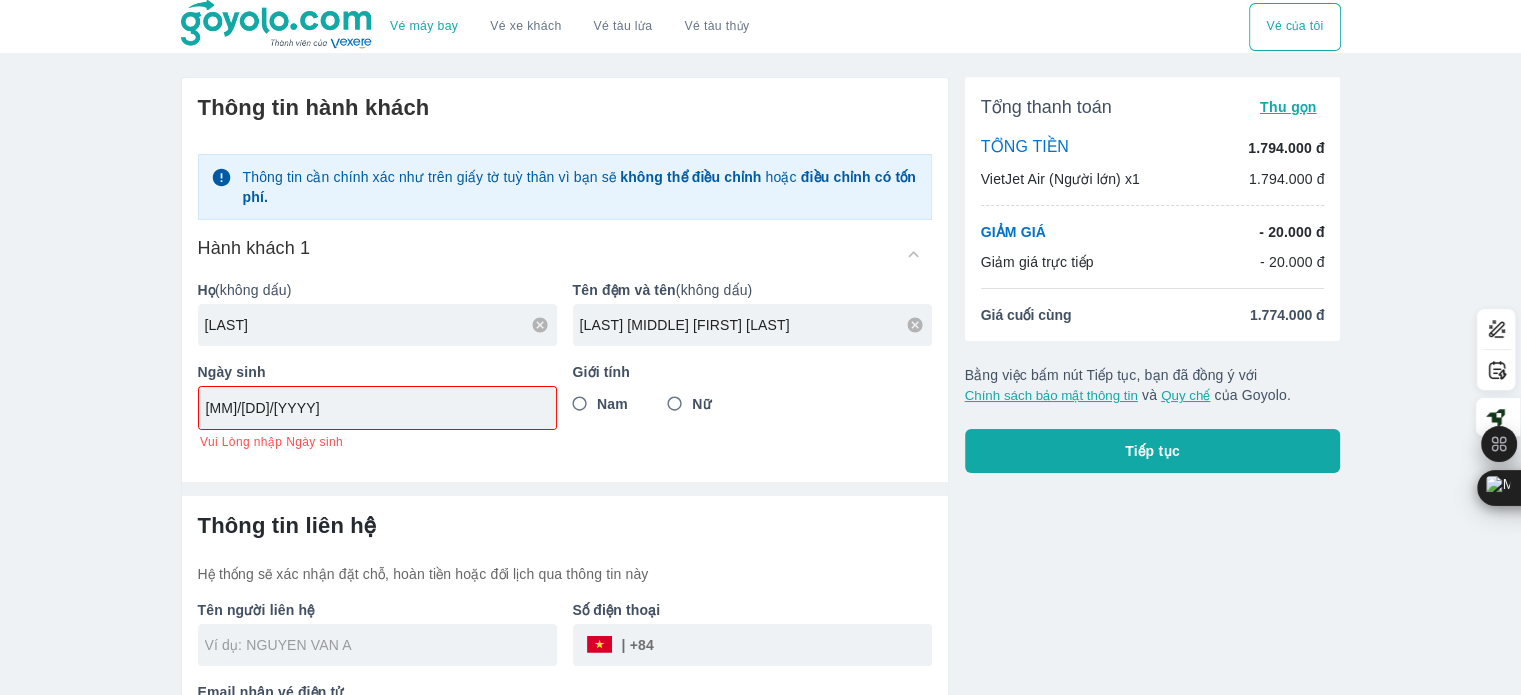 type on "[MM]/[DD]/[YYYY]" 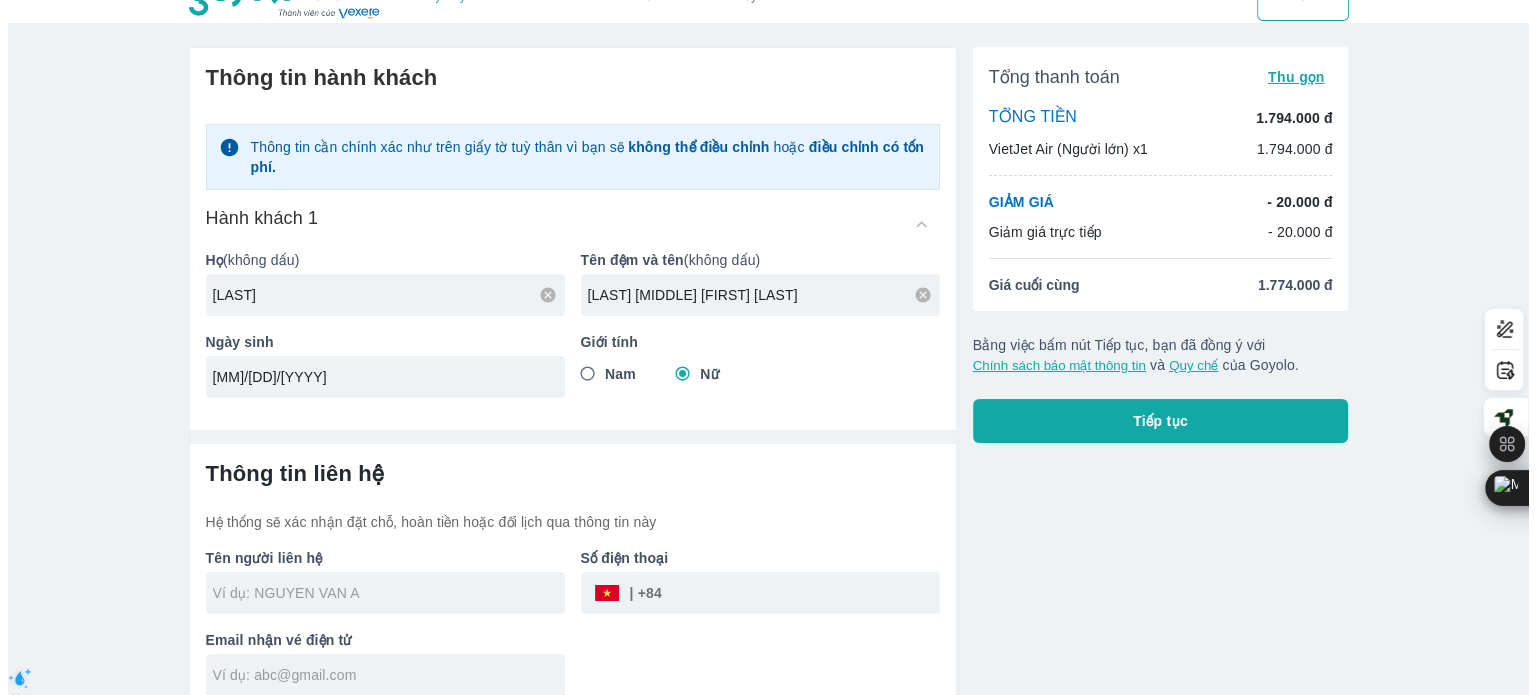 scroll, scrollTop: 47, scrollLeft: 0, axis: vertical 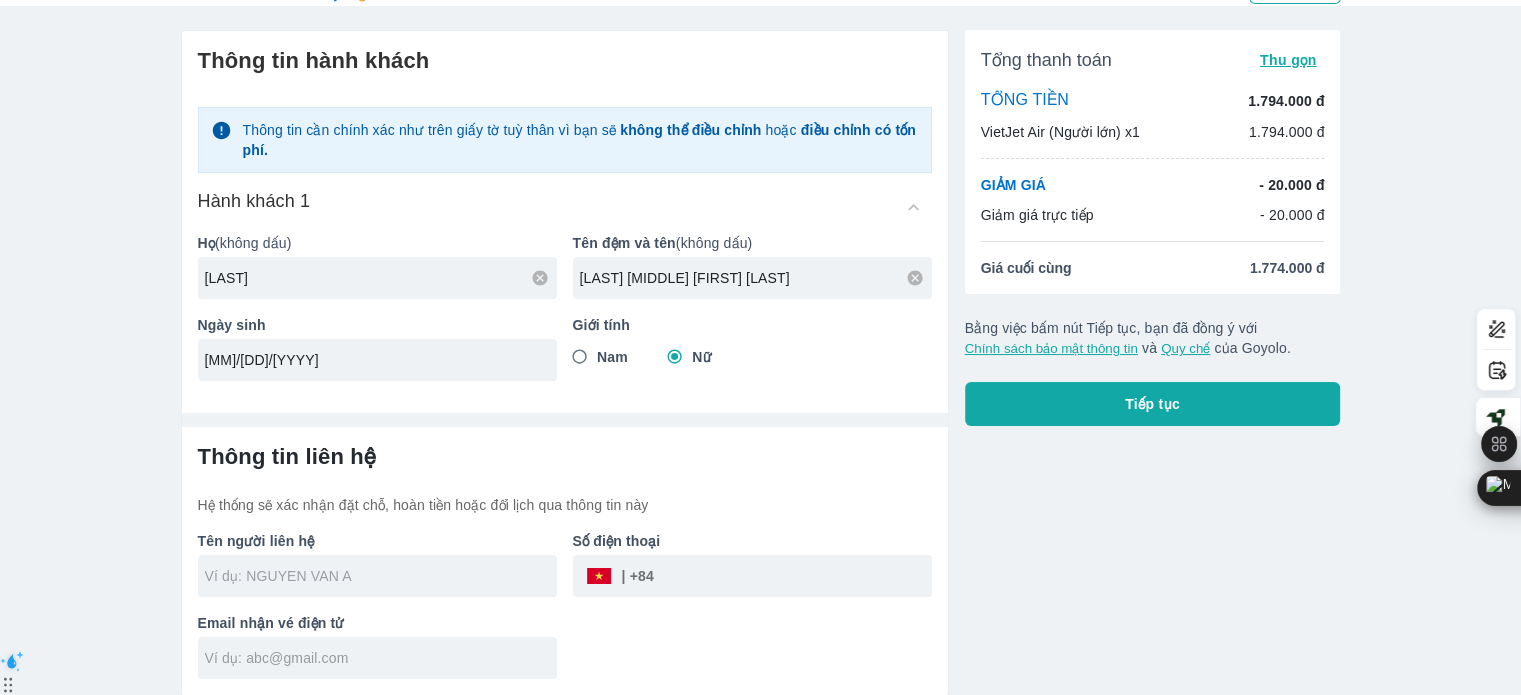 click at bounding box center [381, 576] 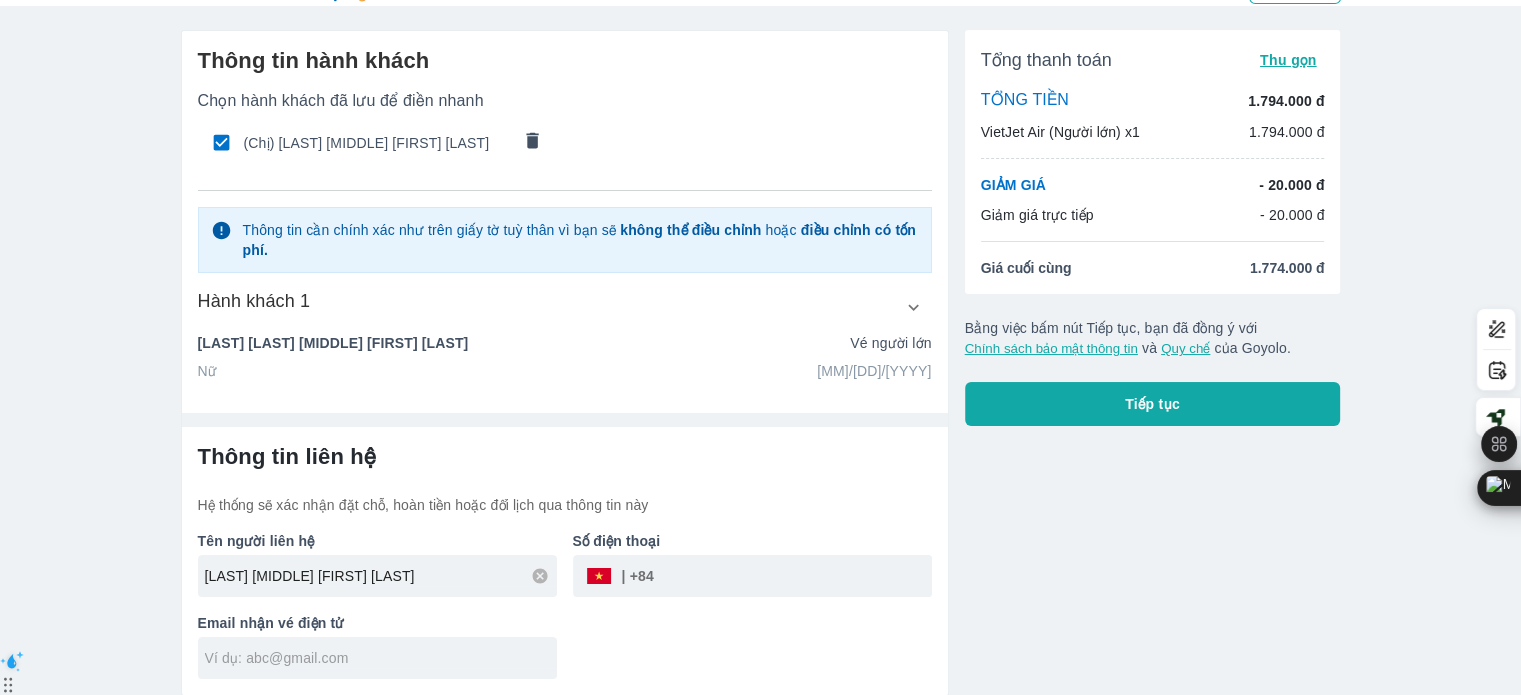 click at bounding box center (793, 576) 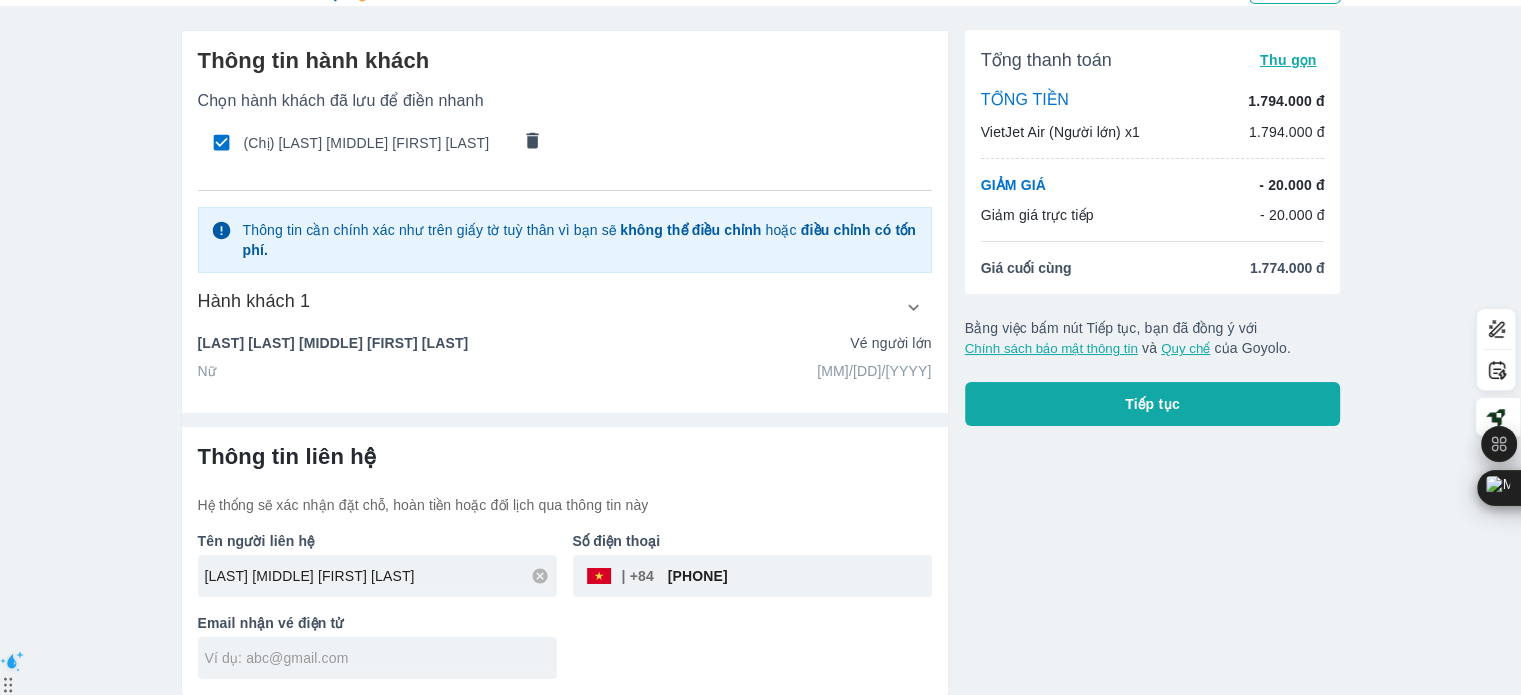 type on "[PHONE]" 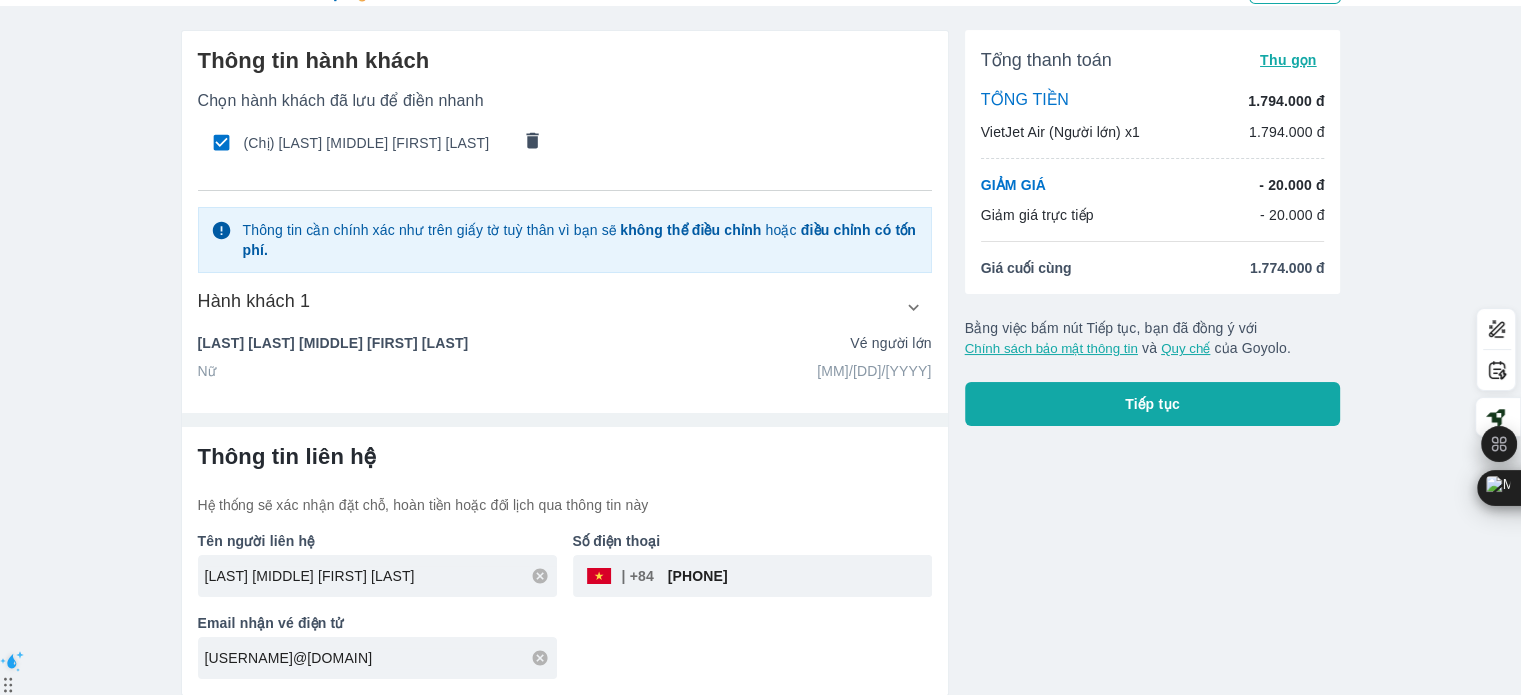 type on "[USERNAME]@[DOMAIN]" 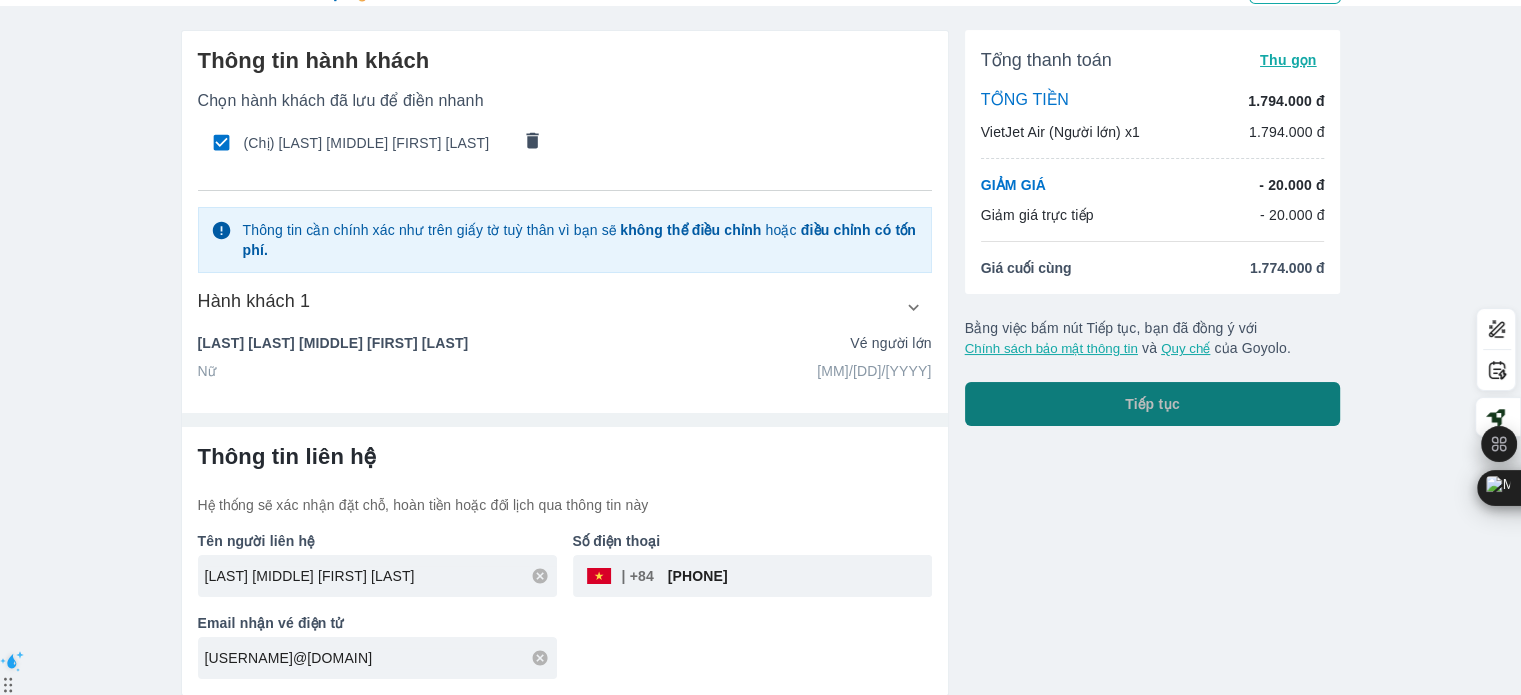 click on "Tiếp tục" at bounding box center [1153, 404] 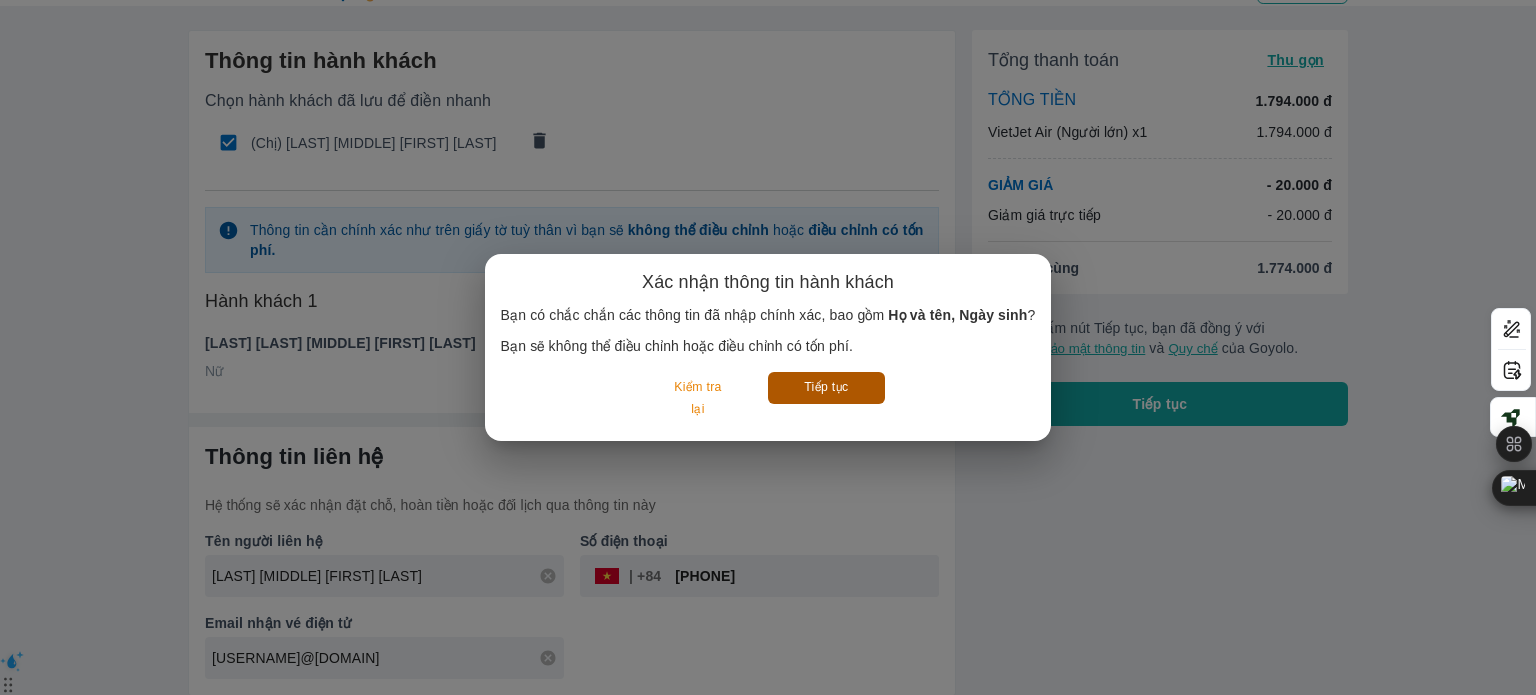 click on "Tiếp tục" at bounding box center (826, 387) 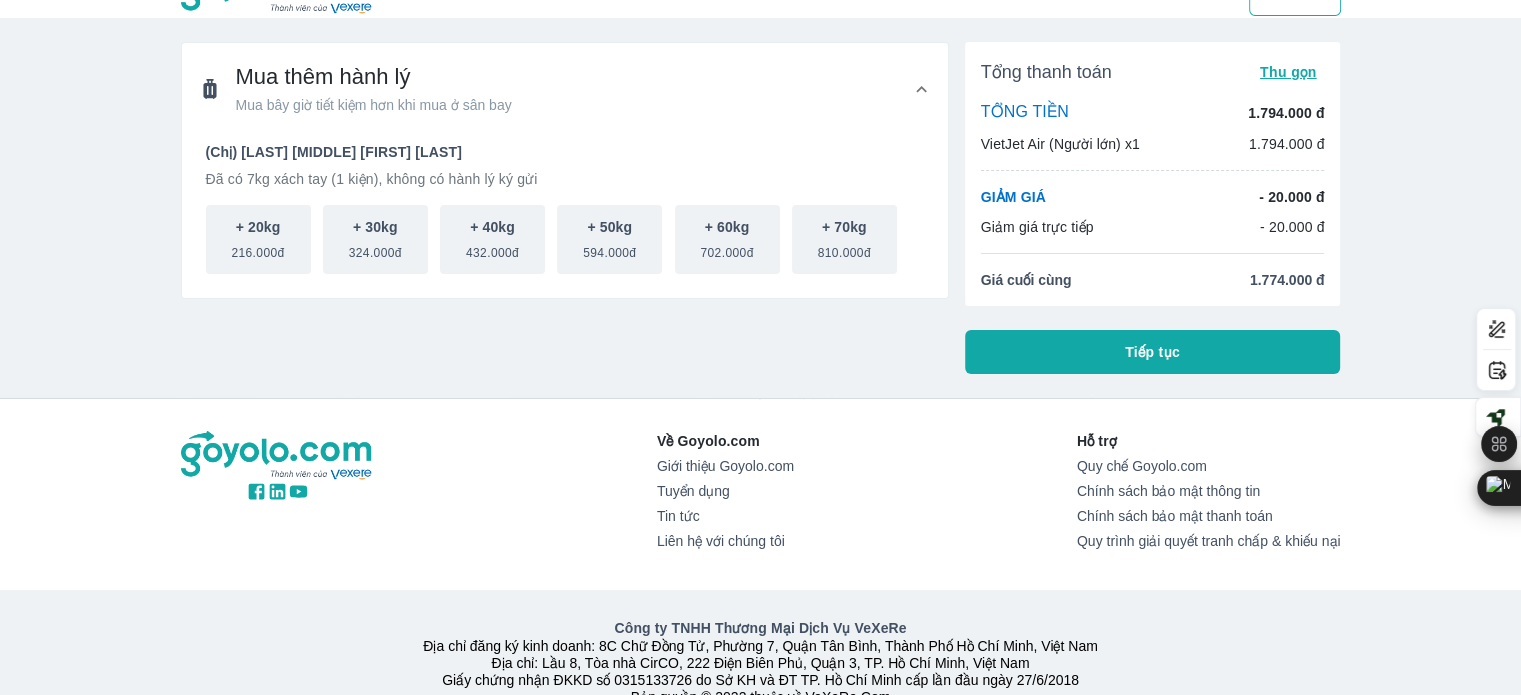 scroll, scrollTop: 0, scrollLeft: 0, axis: both 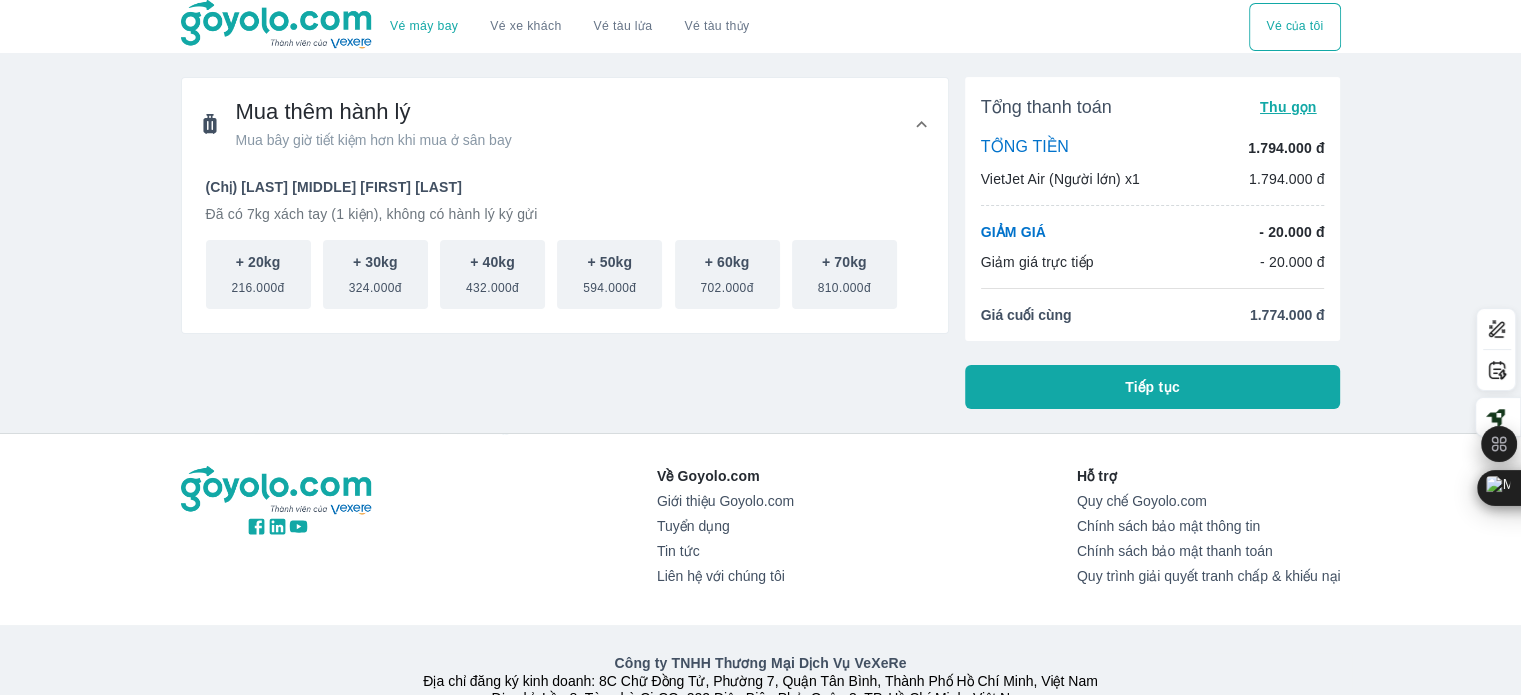 click on "Tiếp tục" at bounding box center (1153, 387) 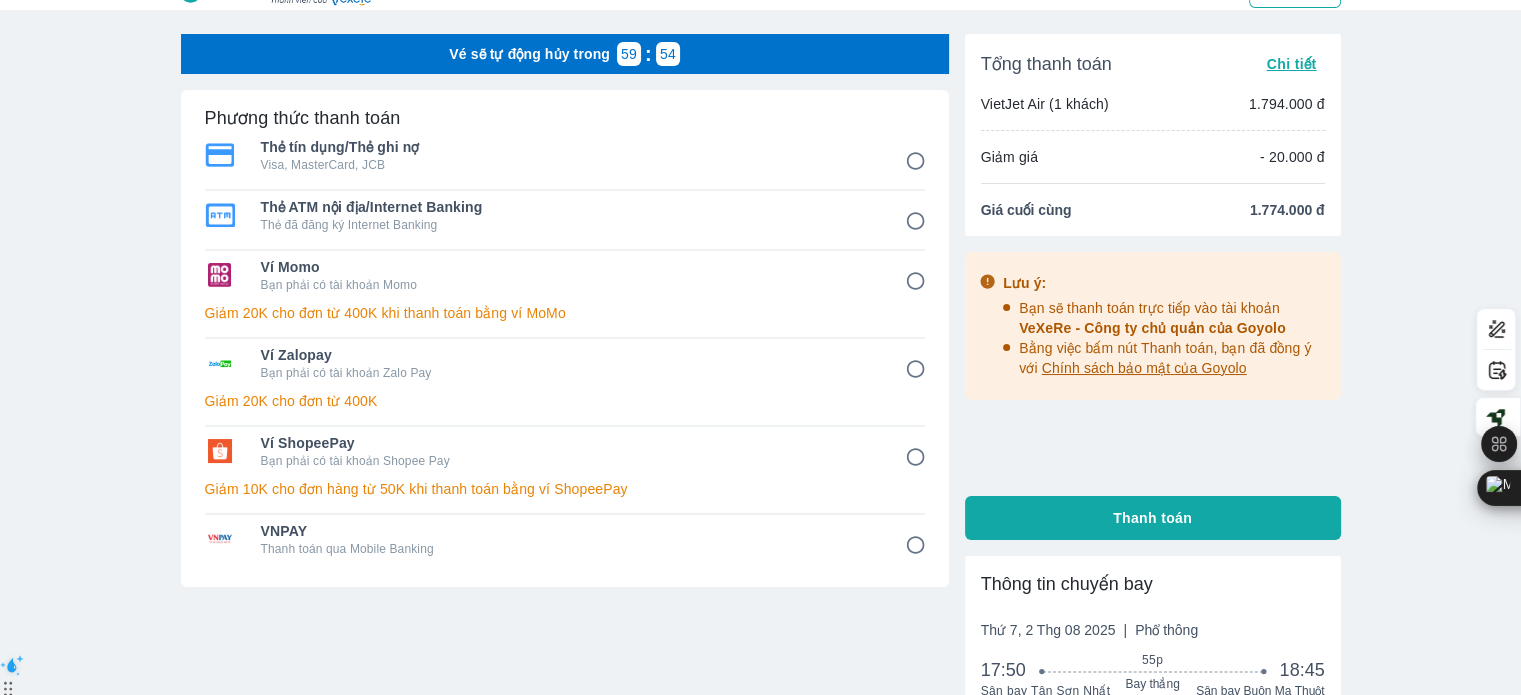 scroll, scrollTop: 29, scrollLeft: 0, axis: vertical 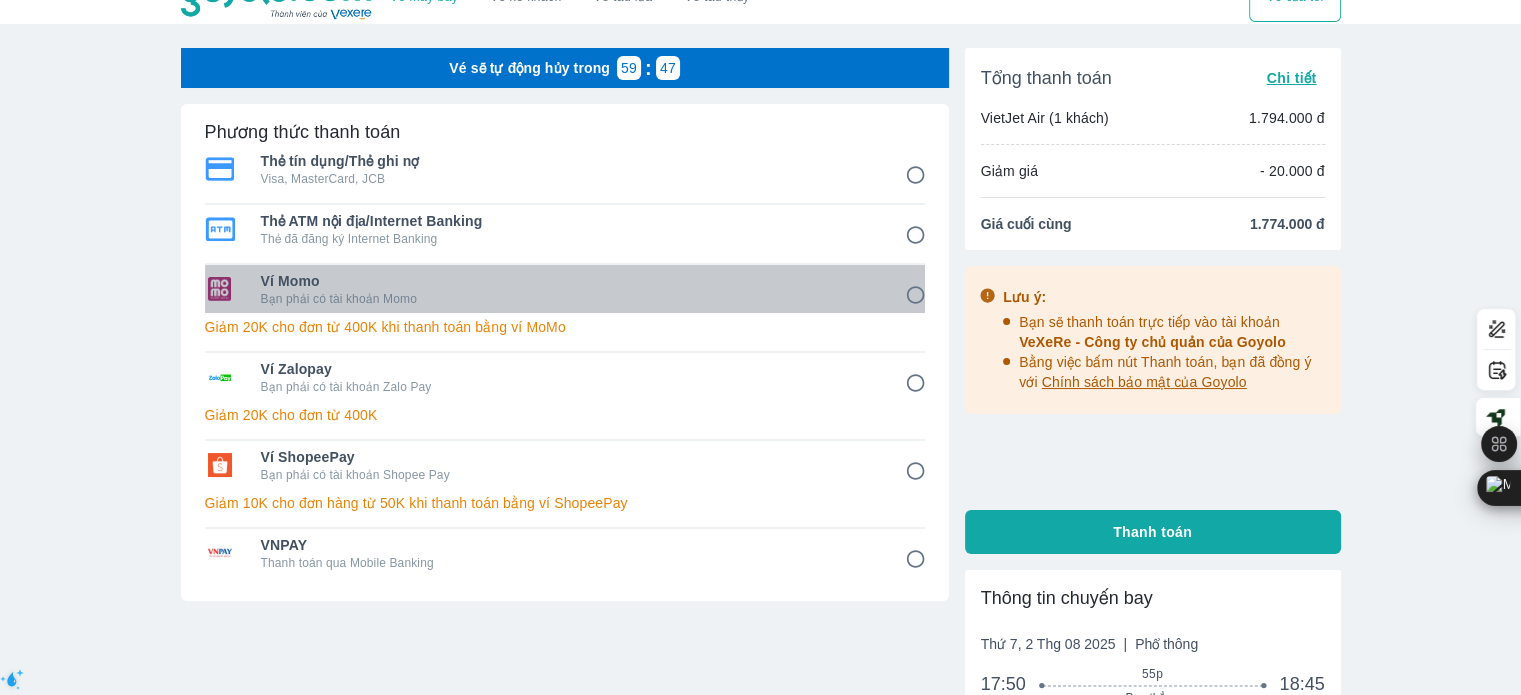 click on "Ví Momo" at bounding box center (569, 281) 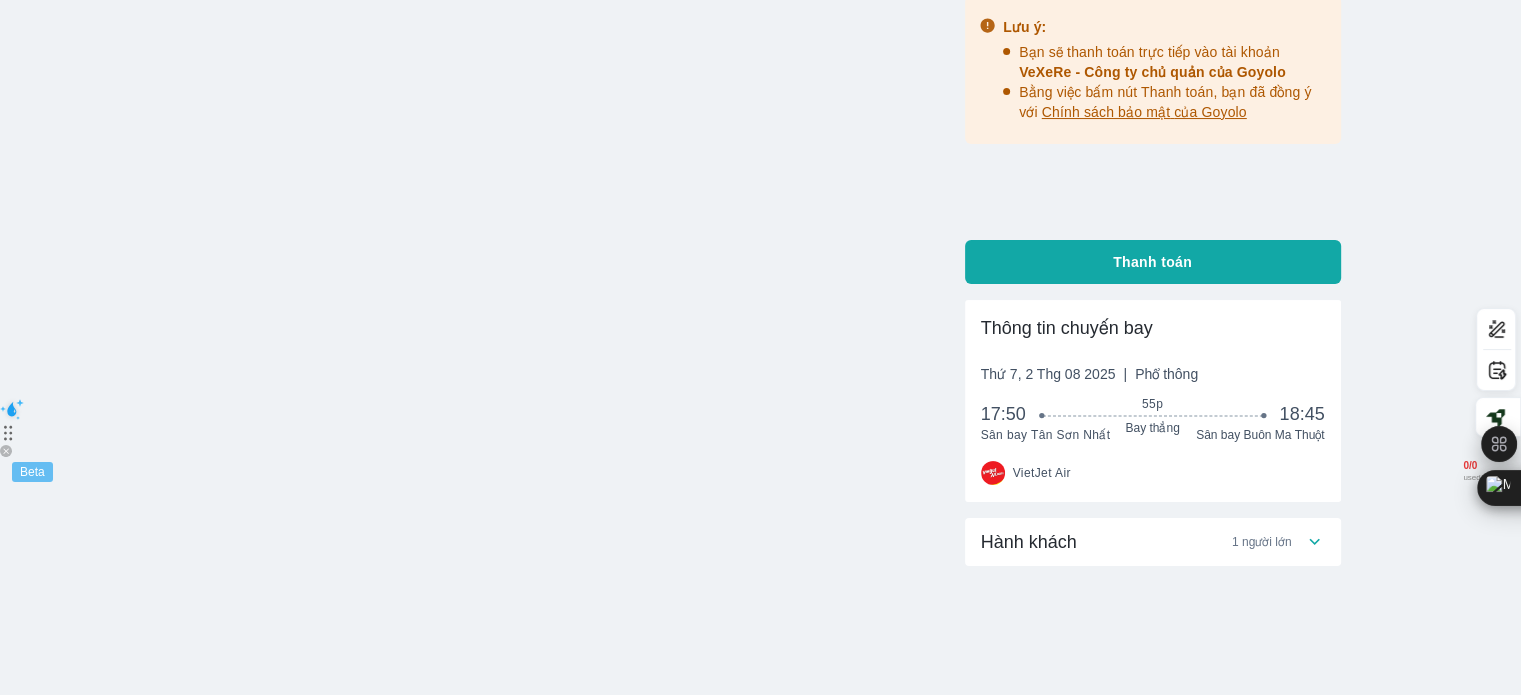 scroll, scrollTop: 329, scrollLeft: 0, axis: vertical 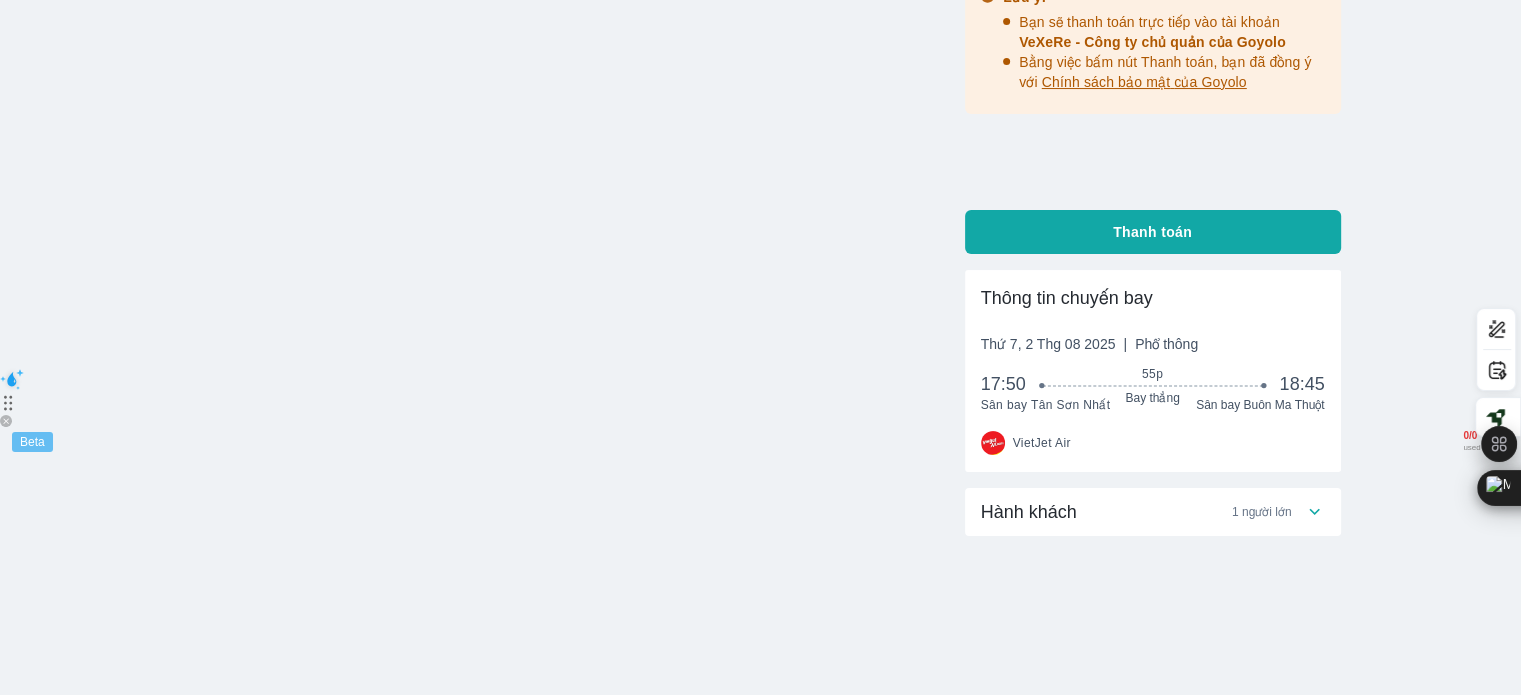click on "Thanh toán" at bounding box center (1152, 232) 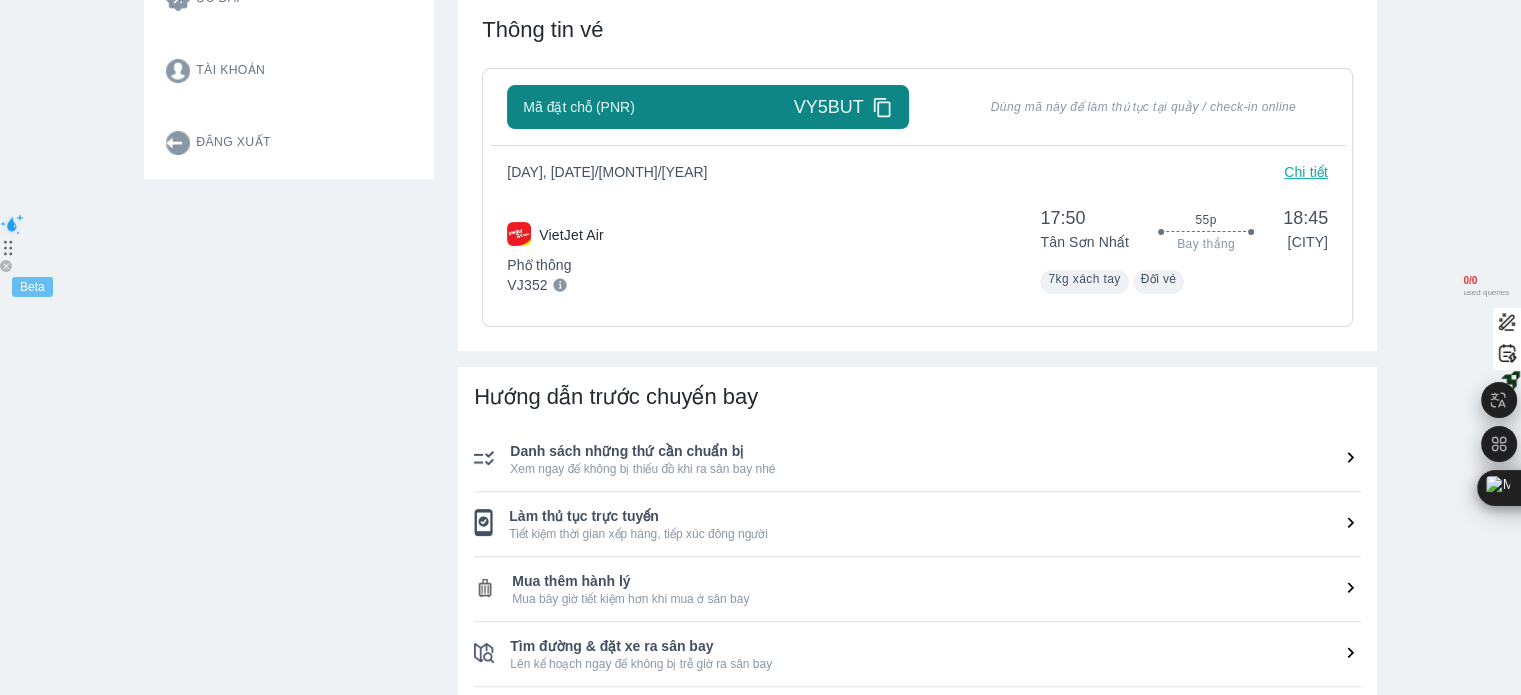 scroll, scrollTop: 600, scrollLeft: 0, axis: vertical 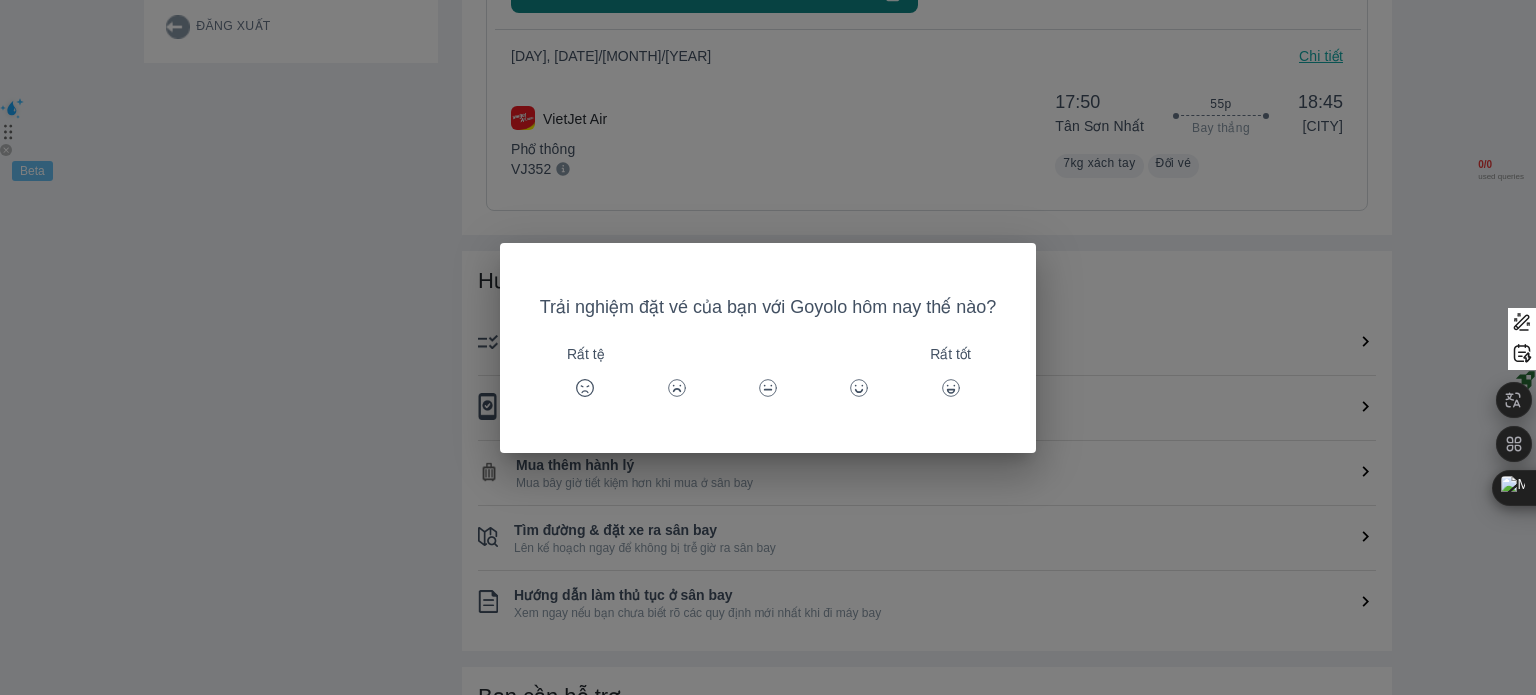 click on "Trải nghiệm đặt vé của bạn với Goyolo hôm nay thế nào? Rất tệ Rất tốt" at bounding box center (768, 347) 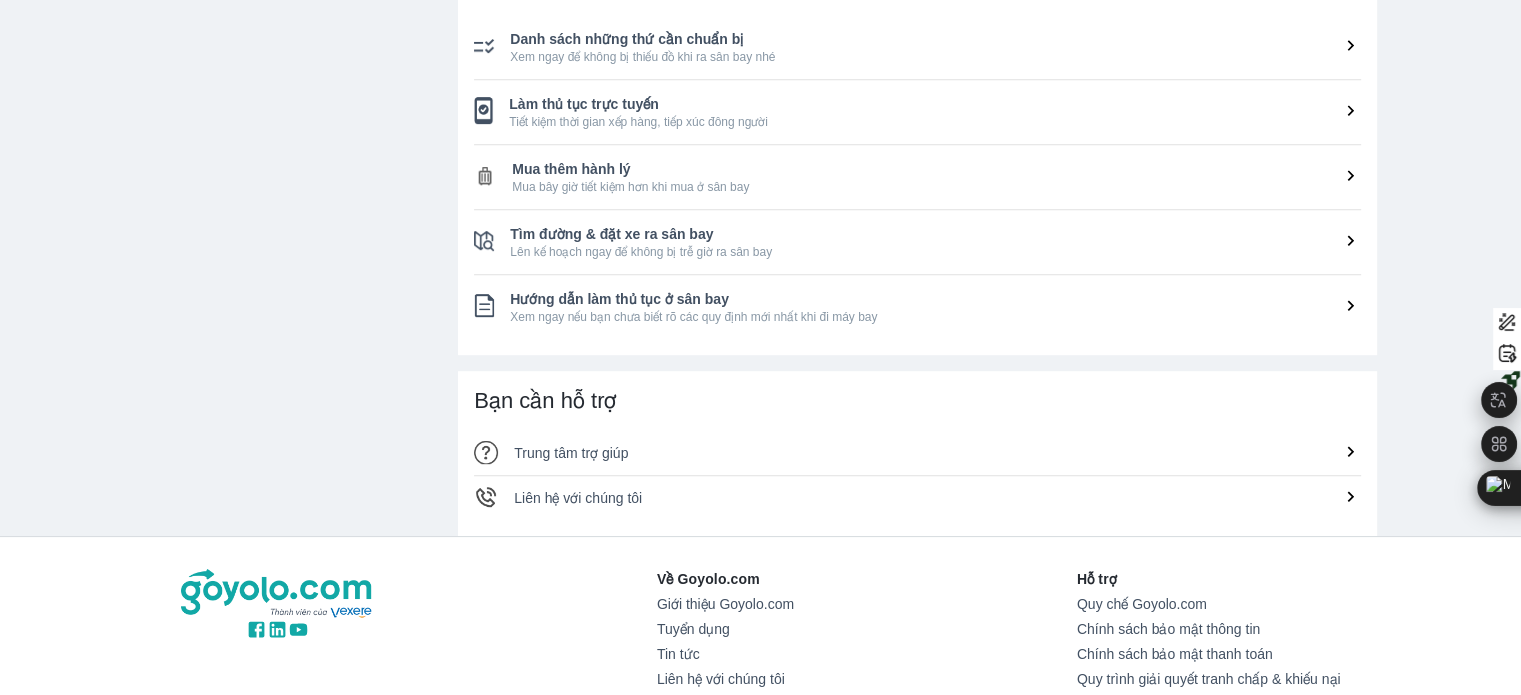 scroll, scrollTop: 900, scrollLeft: 0, axis: vertical 